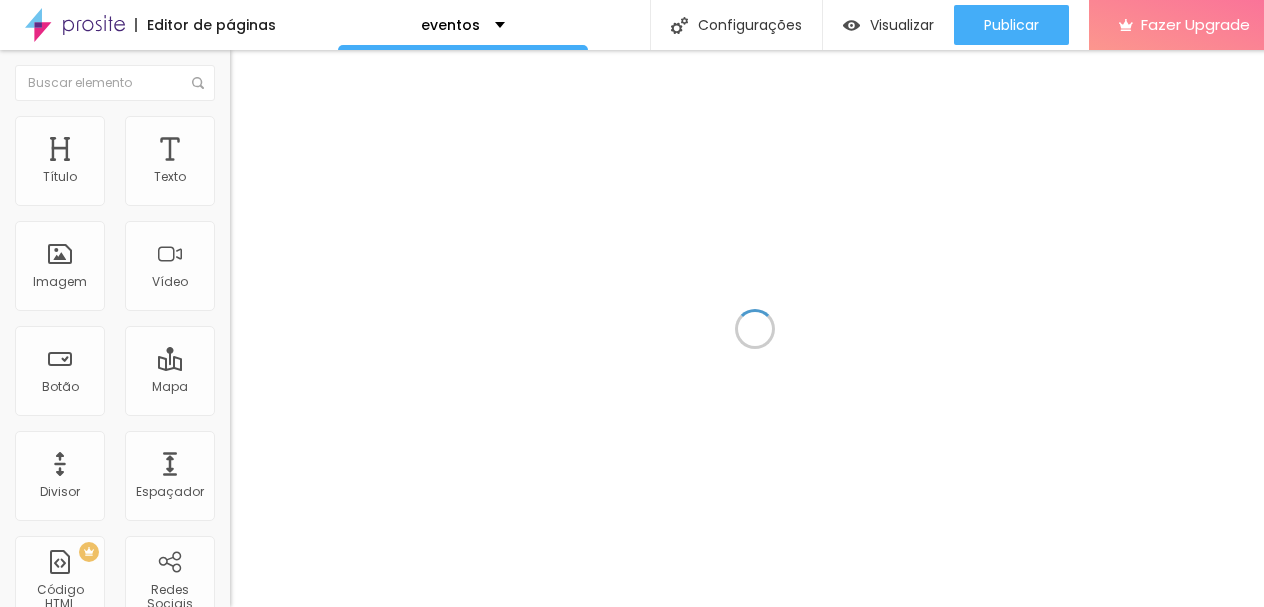 scroll, scrollTop: 0, scrollLeft: 0, axis: both 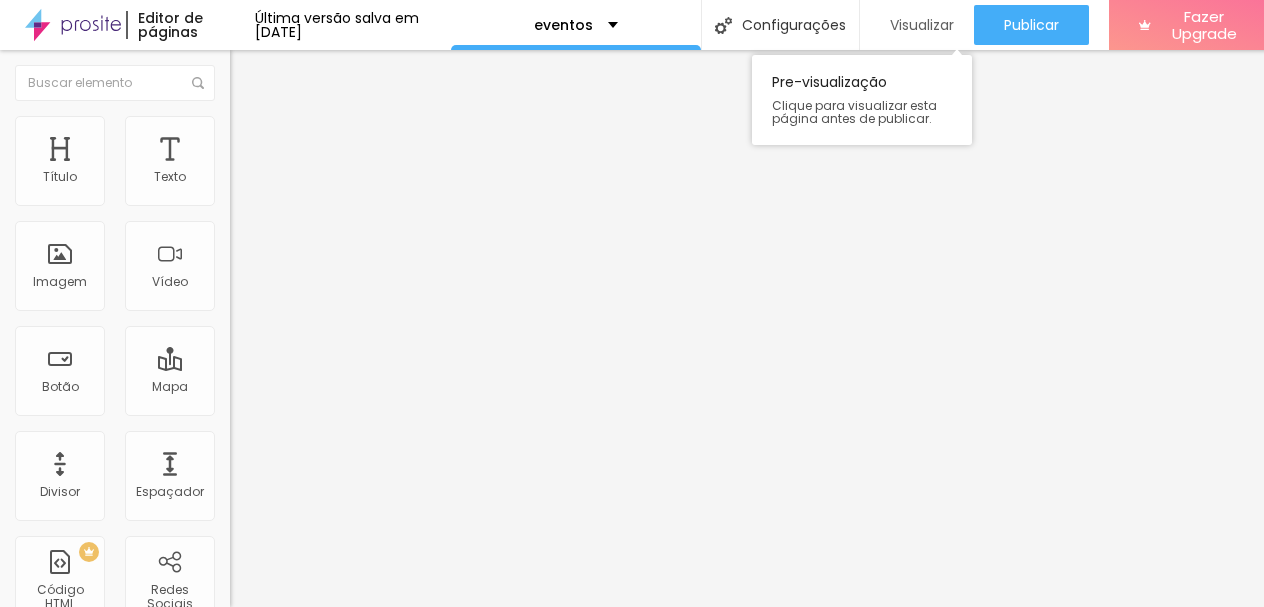 click on "Visualizar" at bounding box center [917, 25] 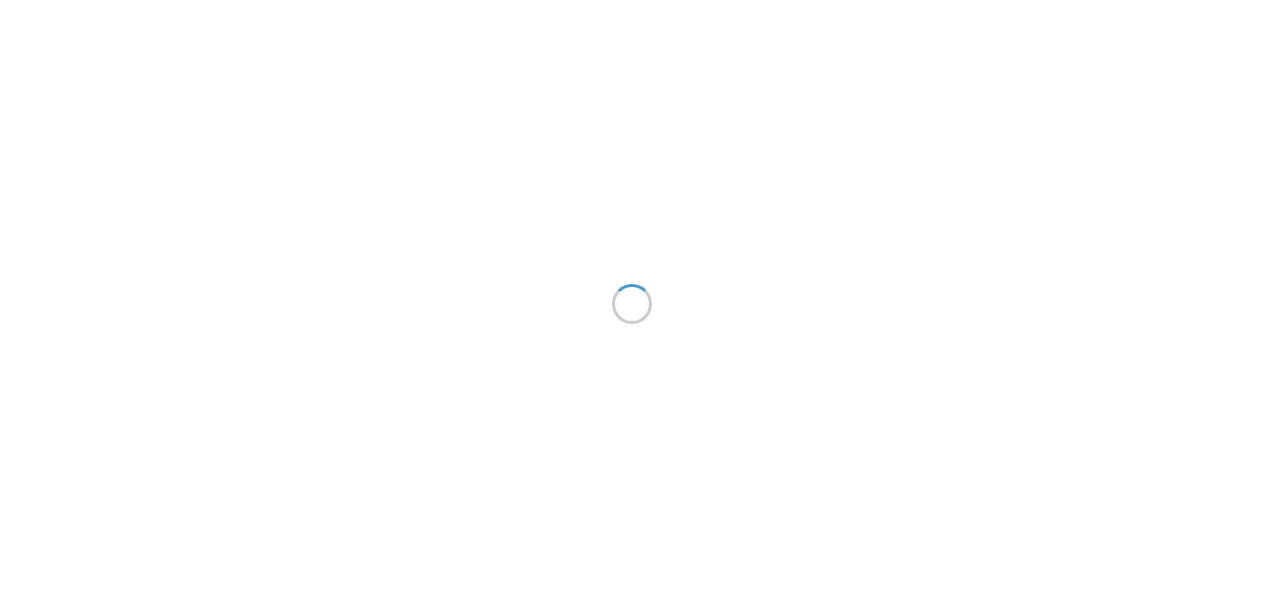 scroll, scrollTop: 0, scrollLeft: 0, axis: both 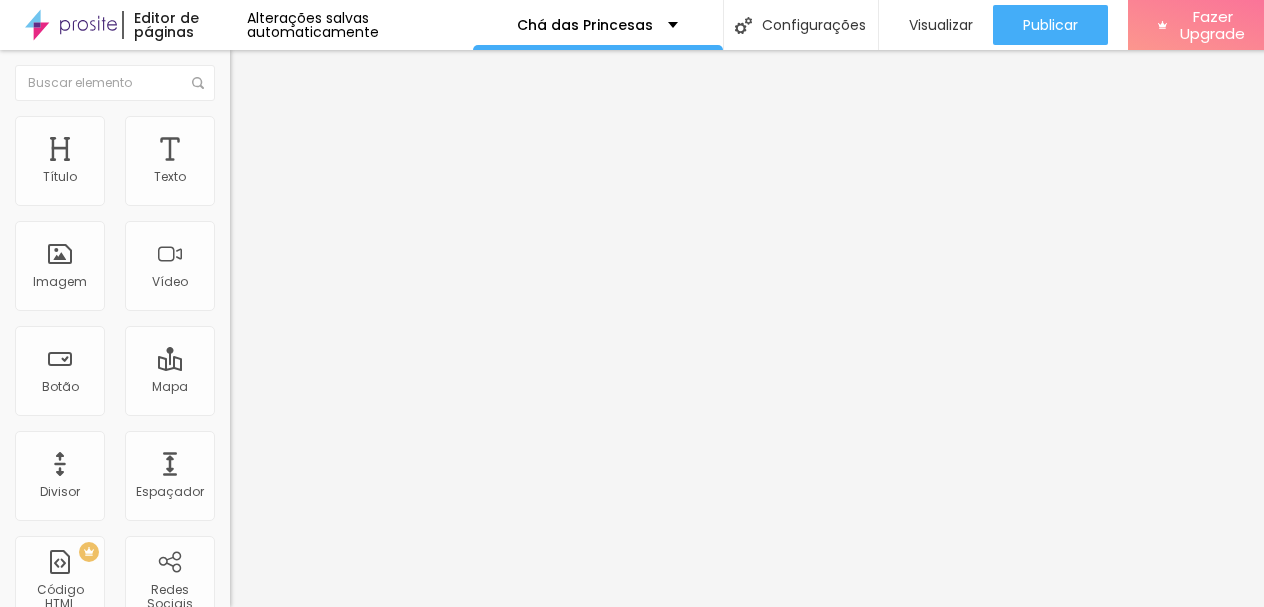 click on "https://photos.app.goo.gl/NRzkeqfssrh6fFjb7" at bounding box center [350, 402] 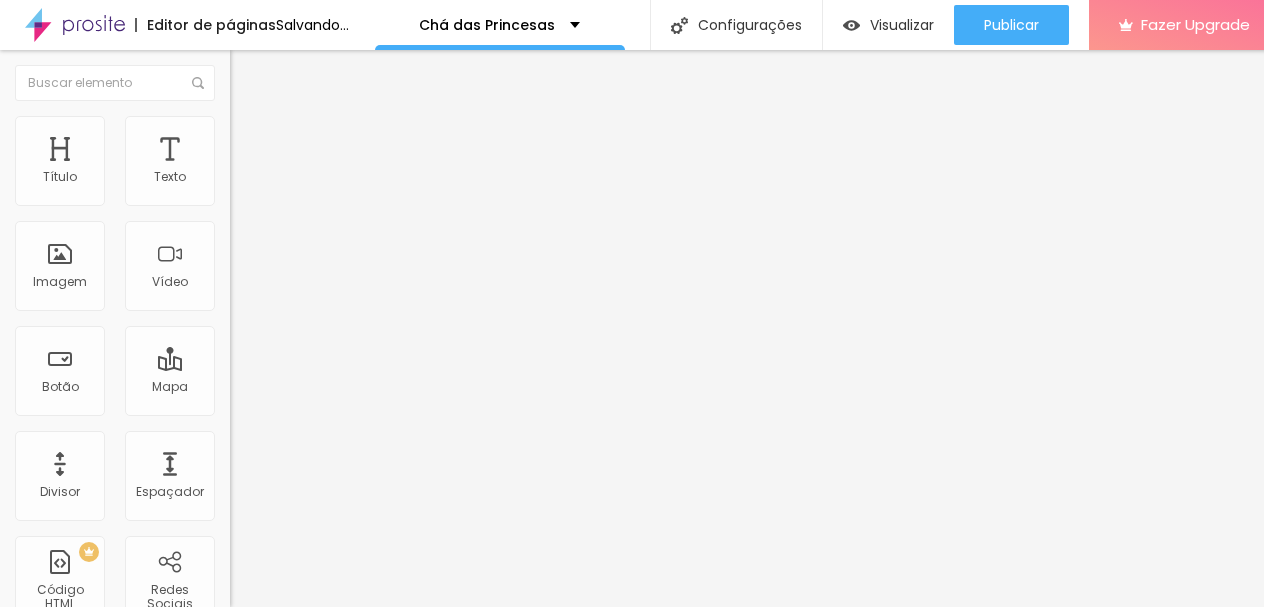click on "JUNHO (Porto Alegre) - Turma 2" at bounding box center [350, 178] 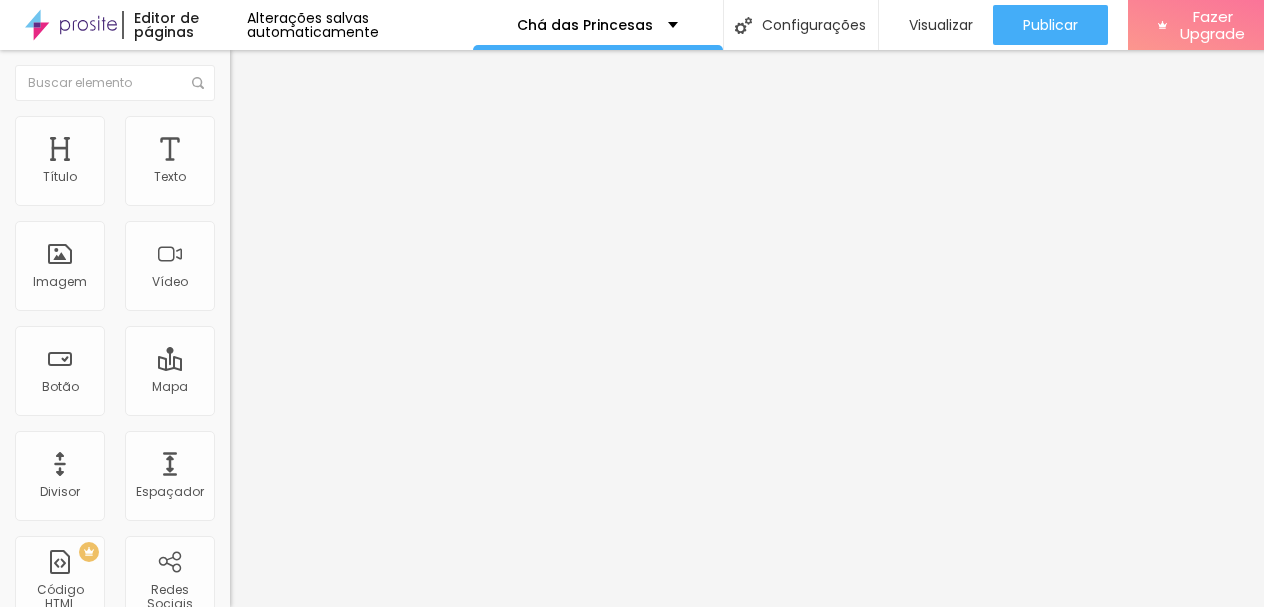 click on "JULHO (Porto Alegre) - Turma 2" at bounding box center [350, 178] 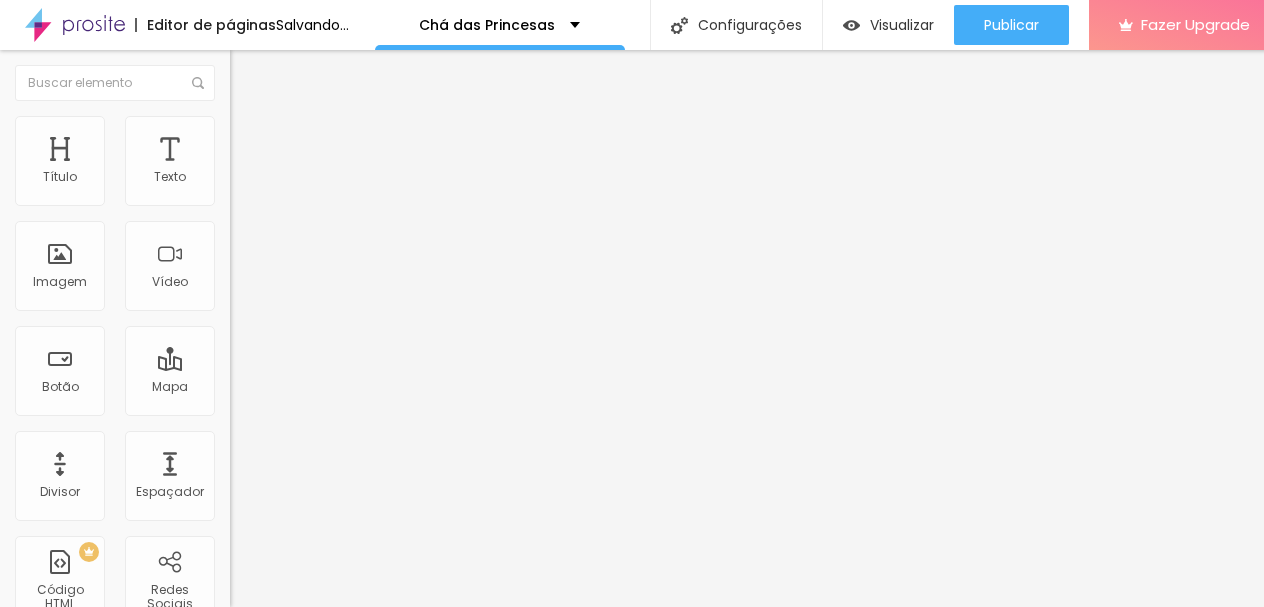 click on "JULHO (Porto Alegre) - Turma 2" at bounding box center [350, 178] 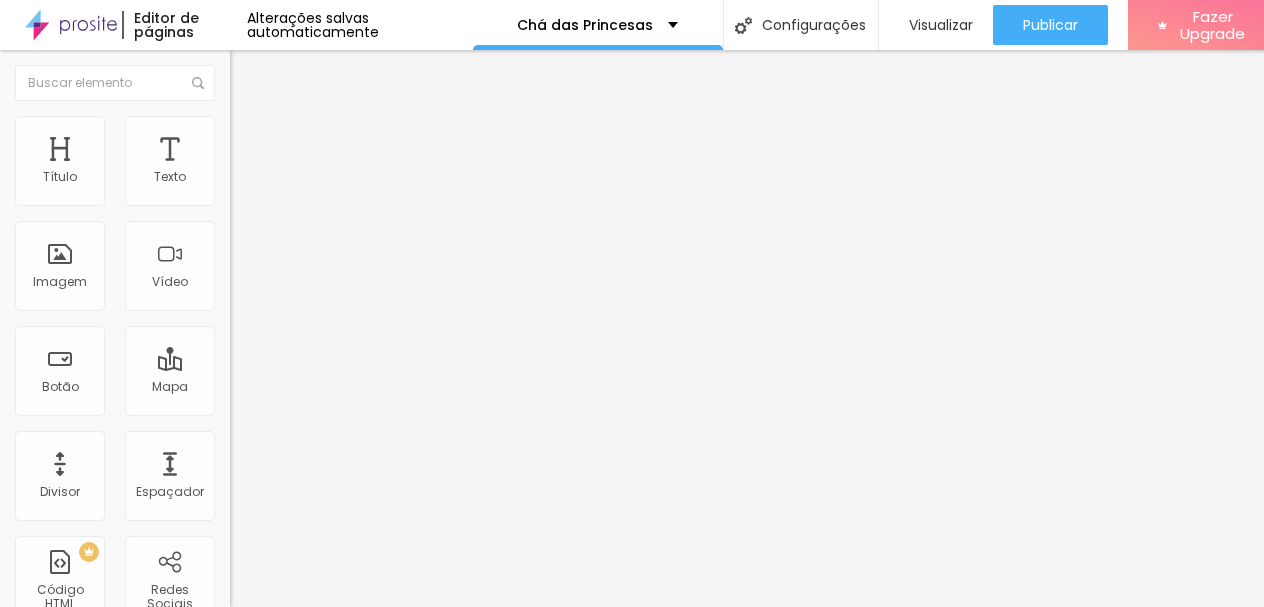 scroll, scrollTop: 0, scrollLeft: 0, axis: both 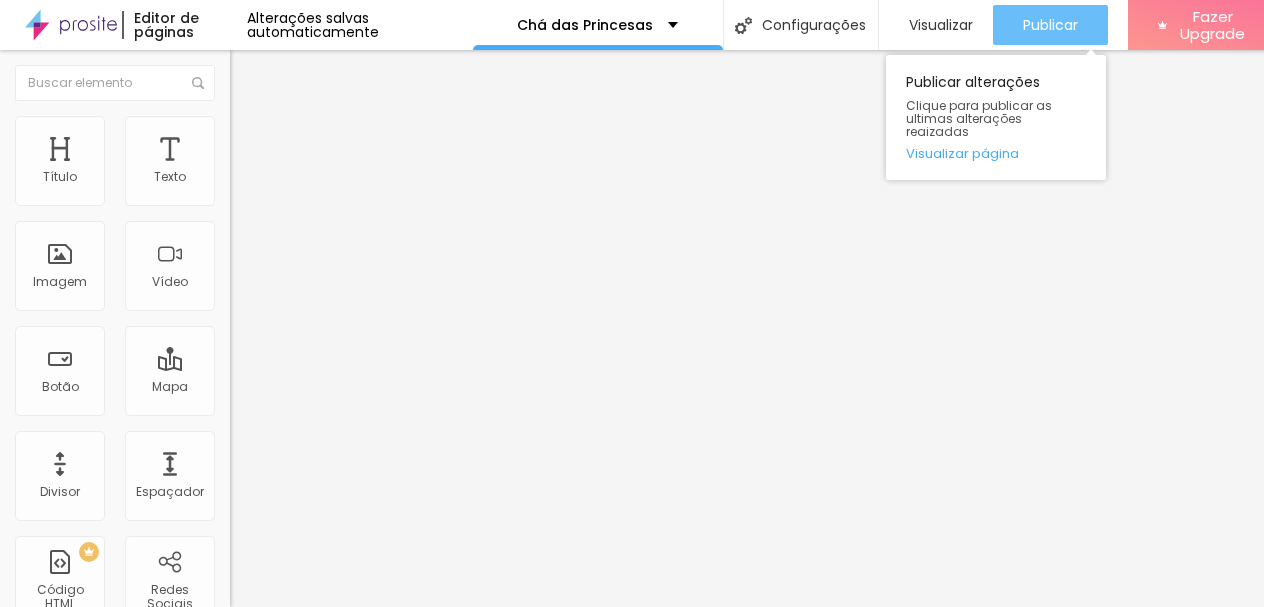 type on "JULHO (Bento Gonçalves)" 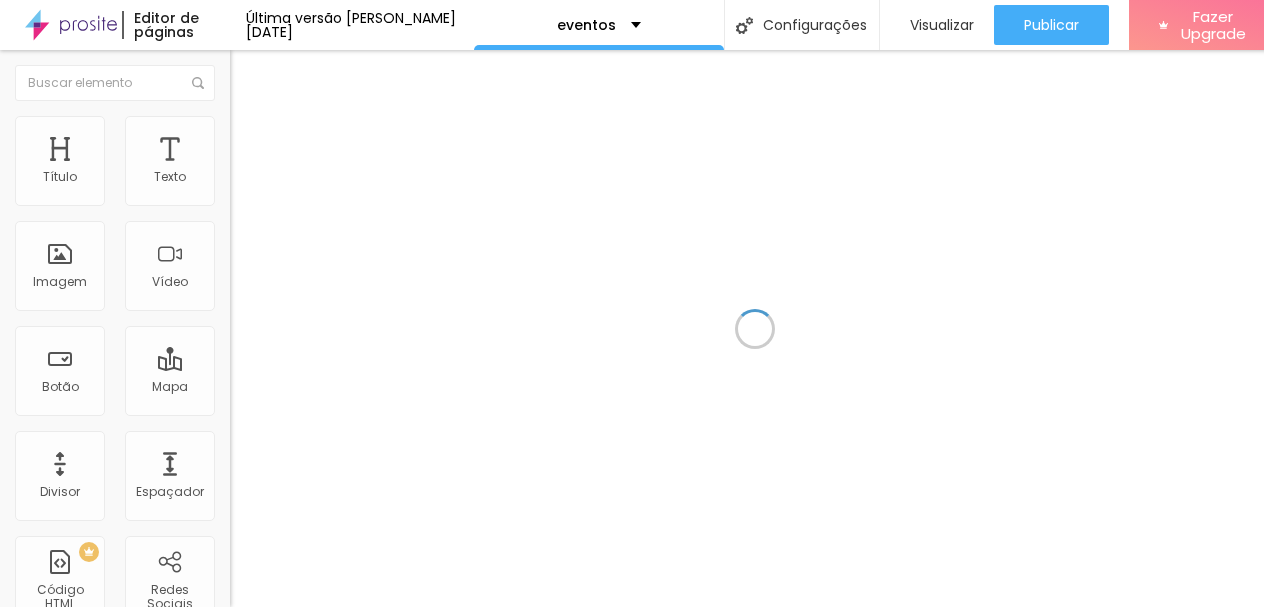 scroll, scrollTop: 0, scrollLeft: 0, axis: both 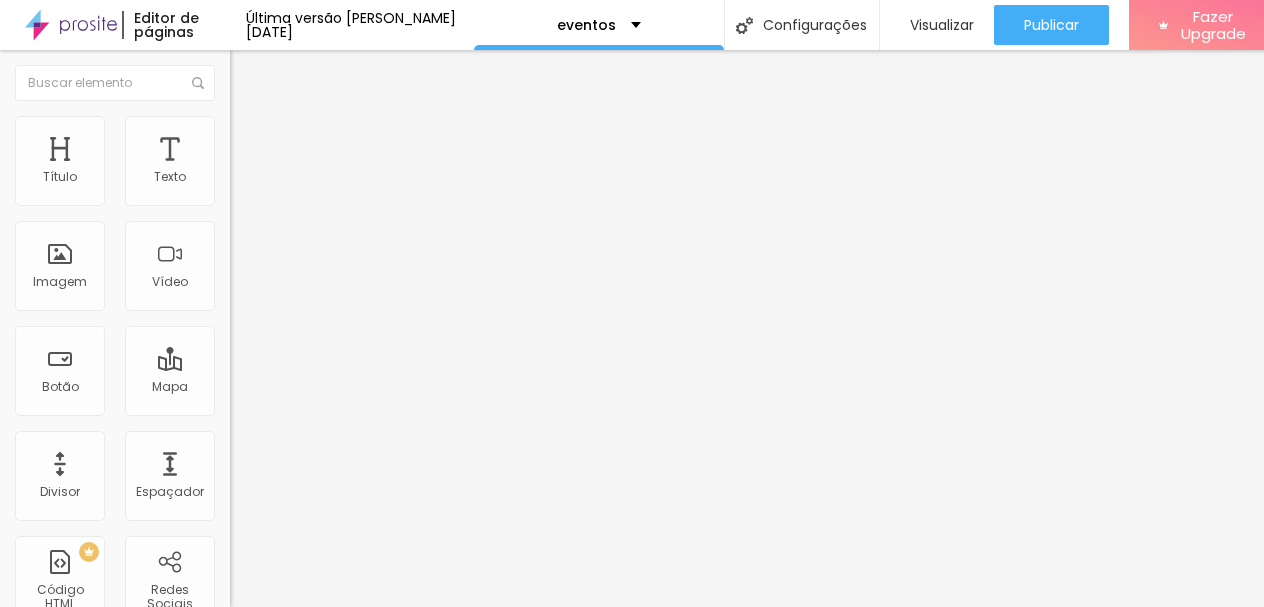 click on "Editar Texto" at bounding box center [302, 73] 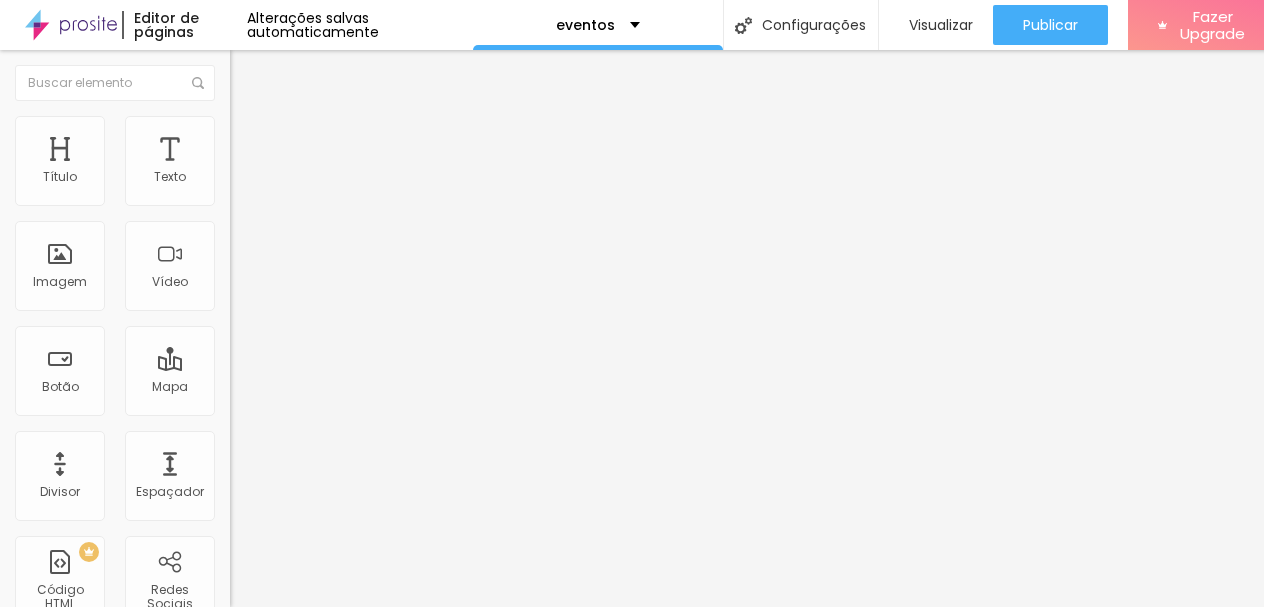 click at bounding box center (253, 73) 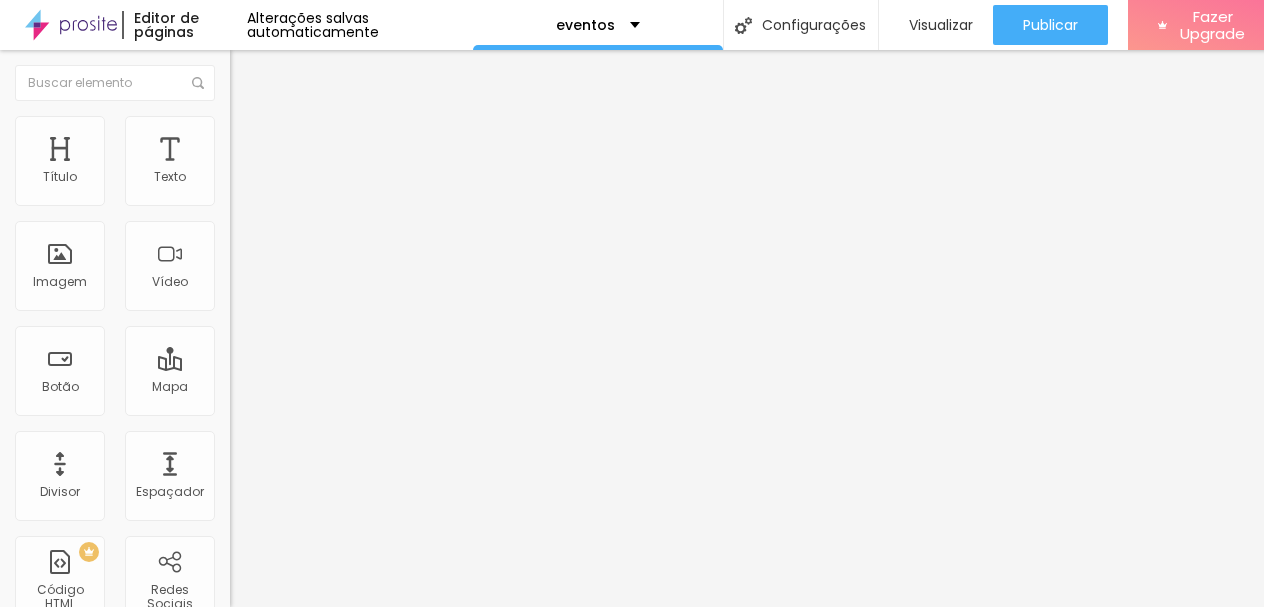 click on "Estilo" at bounding box center [345, 126] 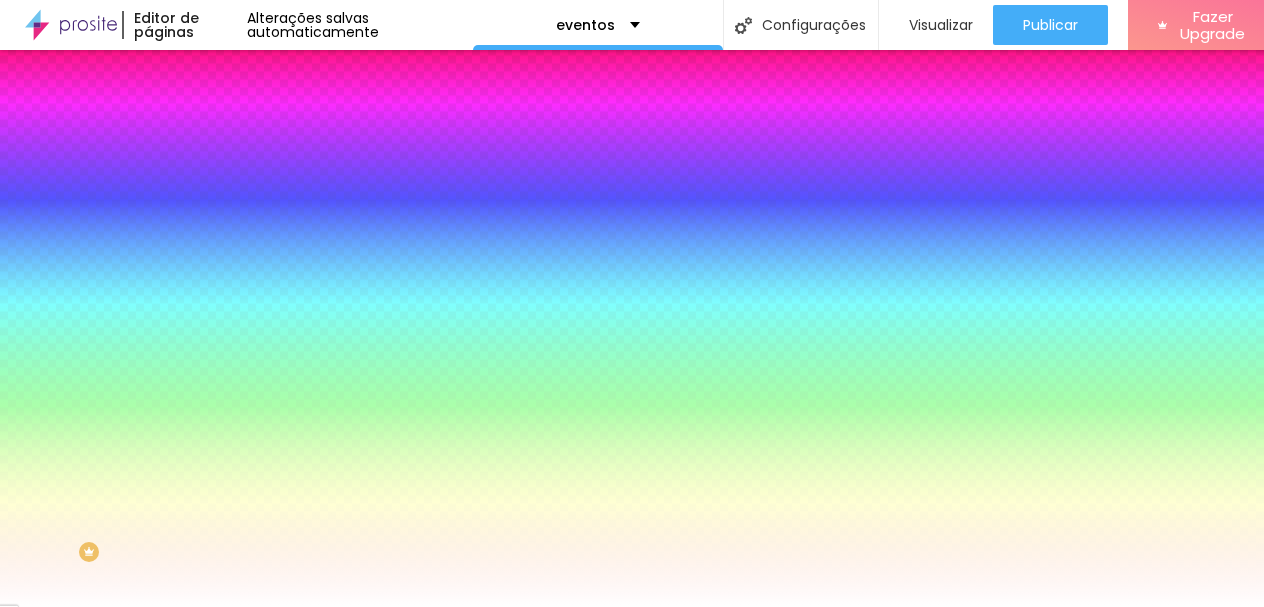 click at bounding box center [345, 191] 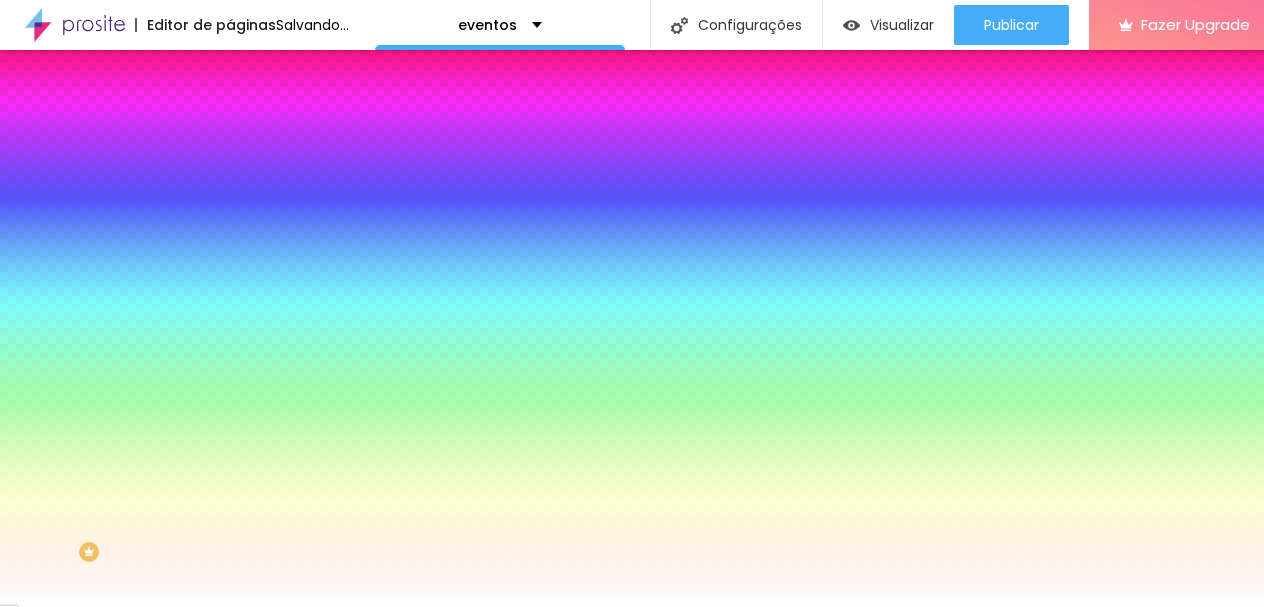click on "Tipografia Voltar ao padrão" at bounding box center (345, 239) 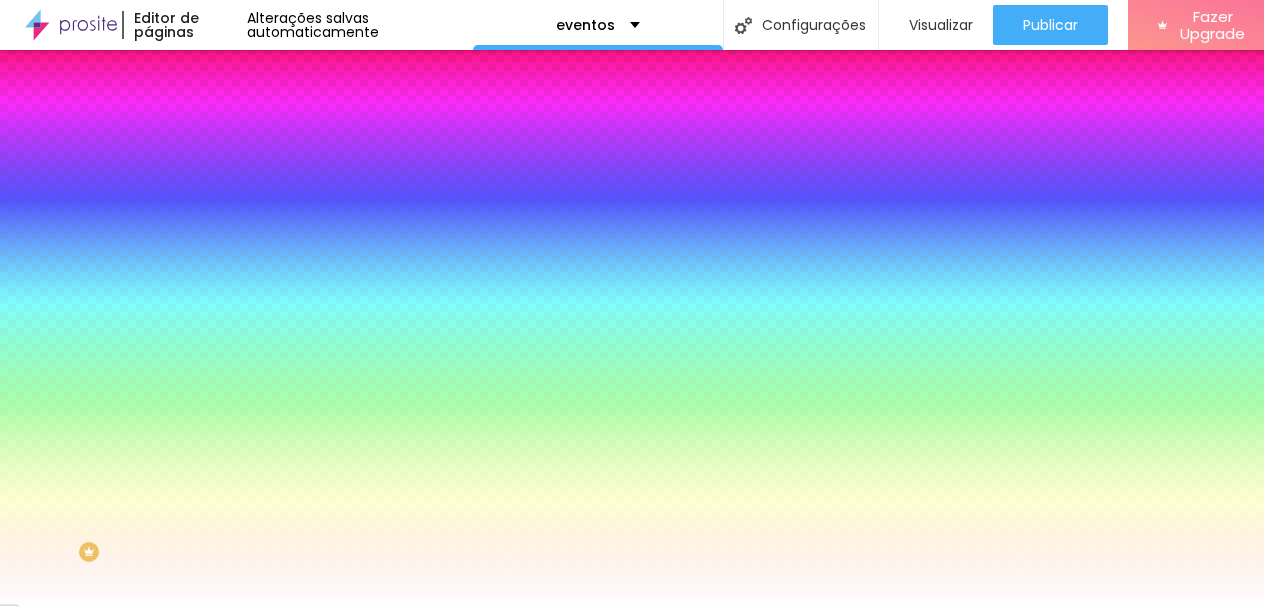 click at bounding box center [244, 255] 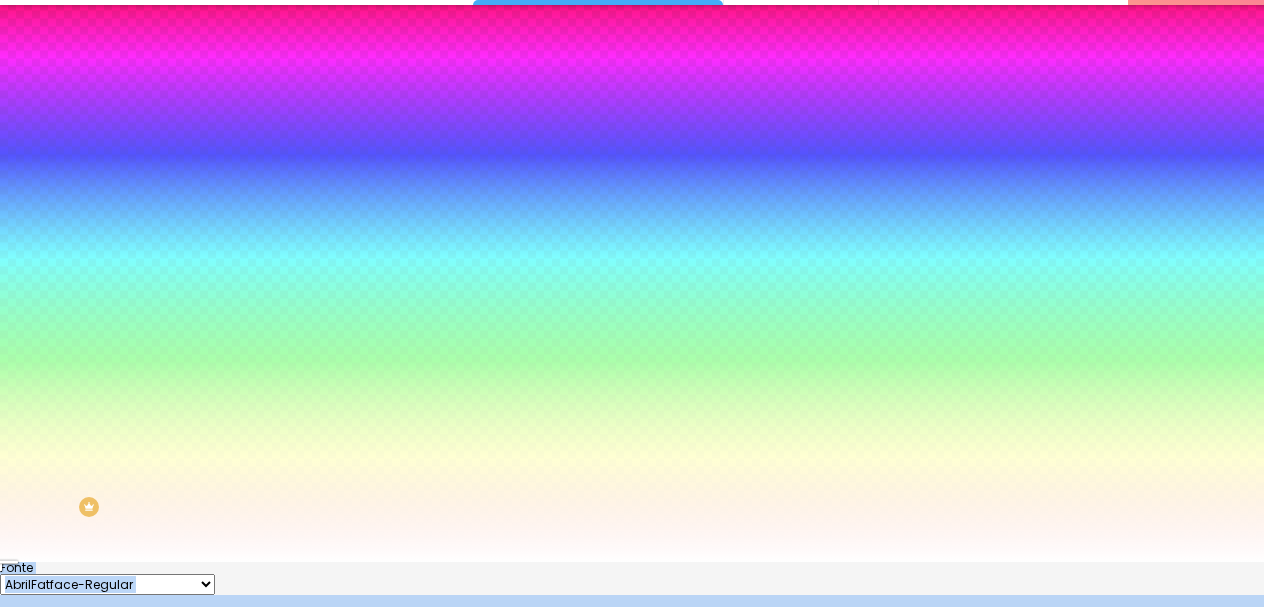 click on "Editor de páginas Alterações salvas automaticamente eventos Configurações Configurações da página Clique para editar as configurações desta página como: Informações para compartilhamento, SEO, URL e layout. Visualizar Pre-visualização Clique para visualizar esta página antes de publicar. Publicar Publicar alterações Clique para publicar as ultimas alterações reaizadas Visualizar página   Fazer Upgrade Título Texto Imagem Vídeo Botão Mapa Divisor Espaçador   PREMIUM Código HTML Redes Sociais Formulário Ícone Perguntas frequentes Timer Botão de pagamento Botão do WhatsApp Novo Google Reviews Outros CRM Comentários do Facebook Antes/Depois Editar Botão Conteúdo Estilo Avançado Cor de fundo Voltar ao padrão #FFFFFF Tipografia Voltar ao padrão Borda Voltar ao padrão Sombra DESATIVADO Voltar ao padrão Ao passar o mouse Editar estilo do campo Cor de fundo Voltar ao padrão #FFFFFF Cor do texto Voltar ao padrão #FFFFFF Borda Voltar ao padrão
0" at bounding box center (632, 258) 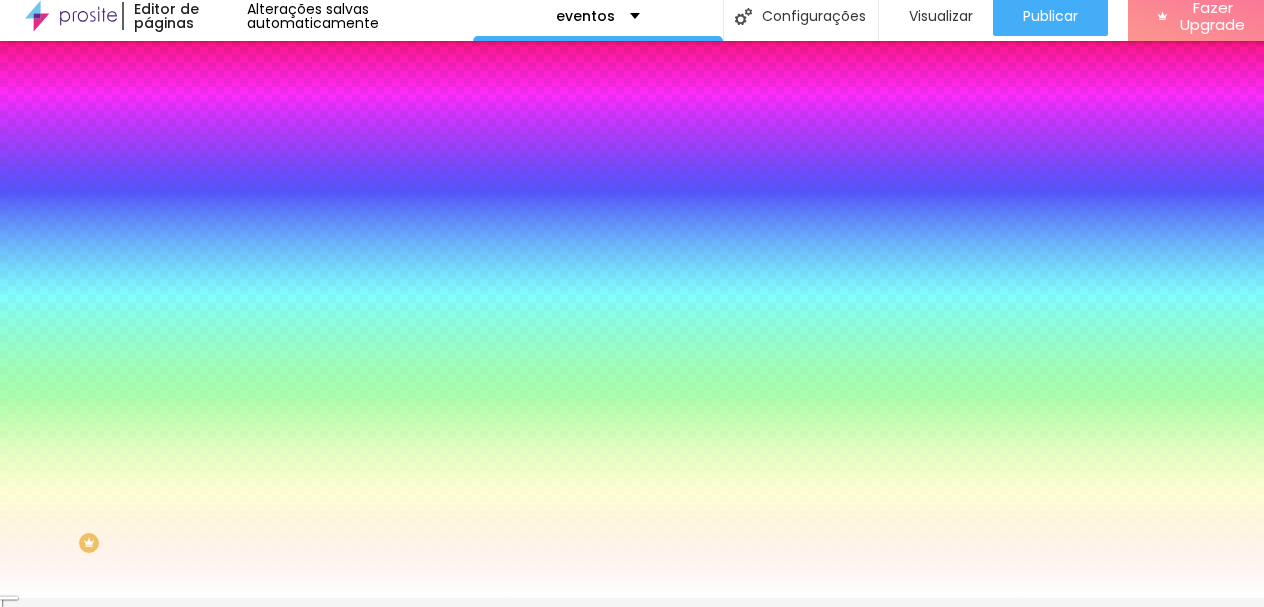 click 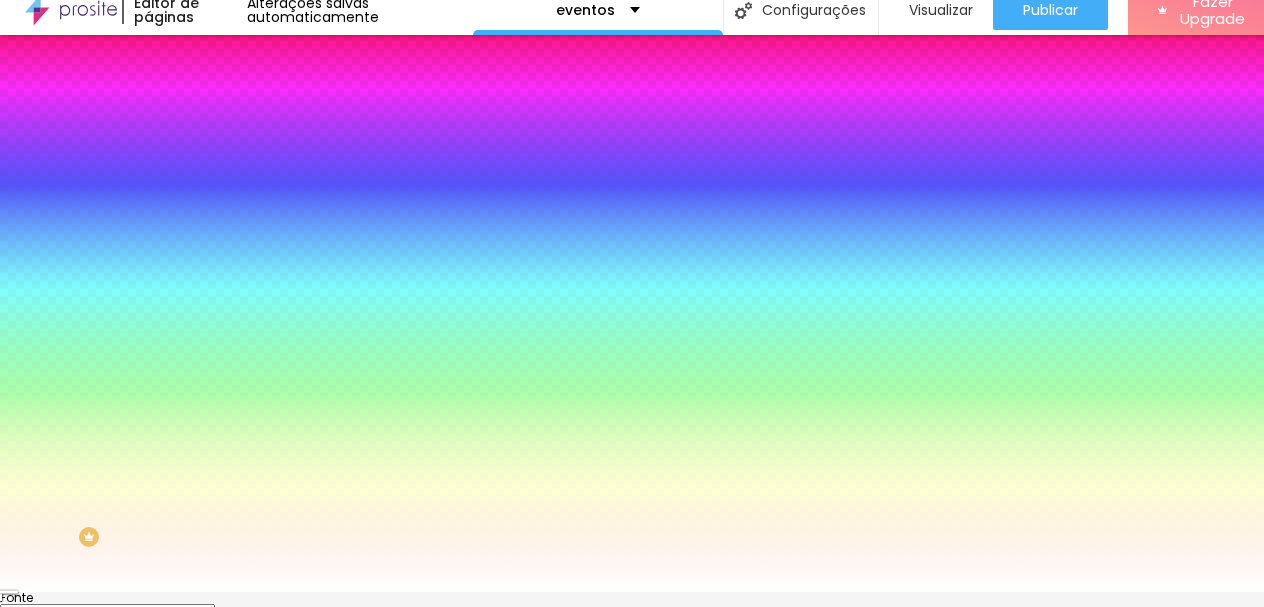 click on "AbrilFatface-Regular Actor-Regular Alegreya AlegreyaBlack [PERSON_NAME] [PERSON_NAME]-Regular Amaranth AmaticaSC AmaticSC [PERSON_NAME]-Bold [PERSON_NAME]-Regular Anaheim AnonymousPro-Bold AnonymousPro-Italic AnonymousPro-Regular Arapey Archivo-Bold Archivo-Italic Archivo-Regular ArefRuqaa Arsenal-Bold Arsenal-Italic Arsenal-Regular Arvo Assistant AssistantLight AveriaLibre AveriaLibreLight AveriaSansLibre-Bold AveriaSansLibre-Italic AveriaSansLibre-Regular Bangers-Regular [PERSON_NAME]-Regular [PERSON_NAME]-Regular BioRhyme BioRhymeExtraBold BioRhymeLight Bitter BreeSerif ButterflyKids-Regular ChangaOne-Italic ChangaOne-Regular Chewy-Regular Chivo CinzelDecorative-Black CinzelDecorative-Bold CinzelDecorative-Regular Comfortaa-Bold Comfortaa-Light Comfortaa-Regular ComingSoon Cookie-Regular Corben-Bold Corben-Regular Cormorant CormorantGeramond-Bold CormorantGeramond-Italic CormorantGeramond-Medium CormorantGeramond-Regular CormorantLight Cousine-Bold Cousine-Italic Cousine-Regular Creepster-Regular CrimsonText CrimsonTextBold Cuprum FjallaOne" at bounding box center (107, 614) 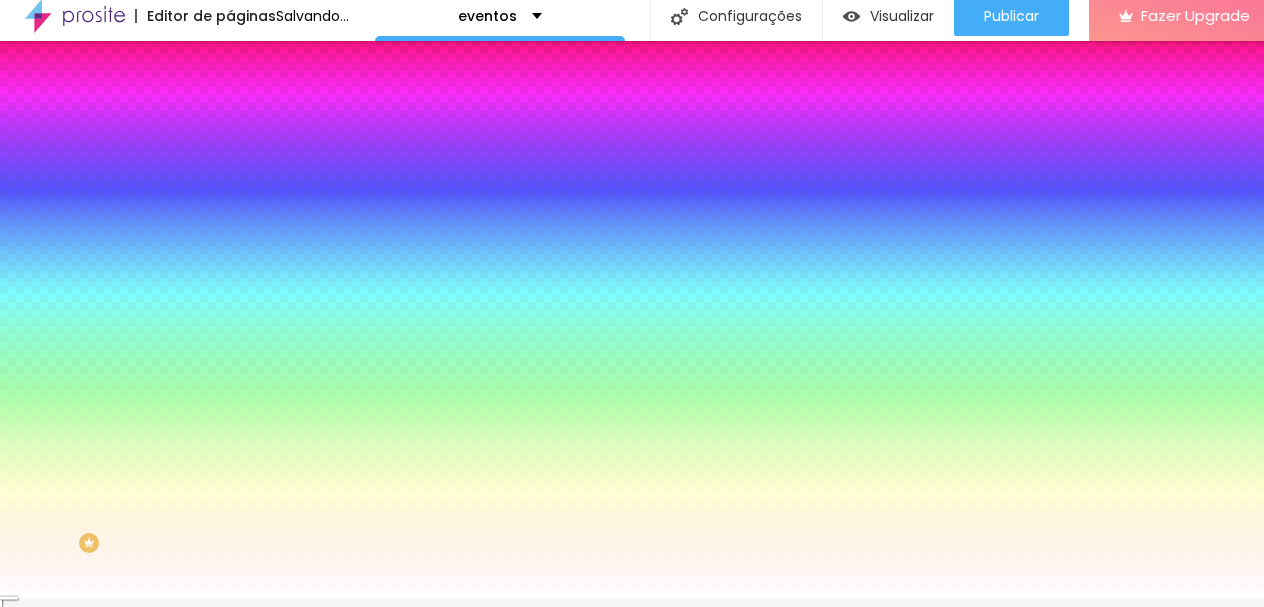 click 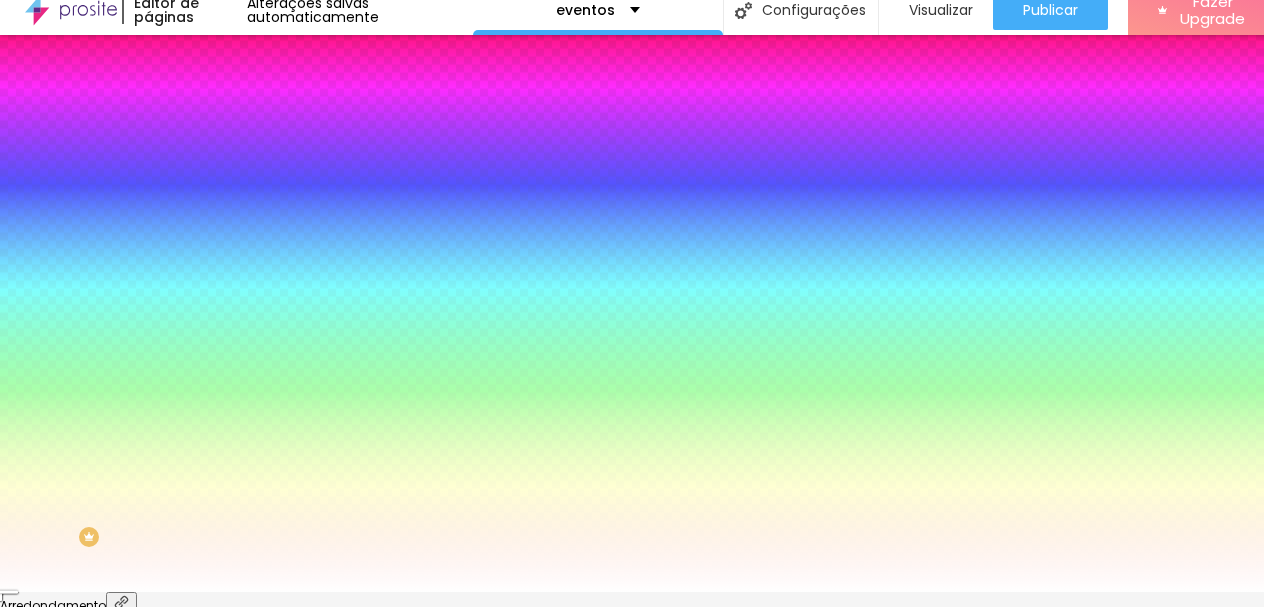 drag, startPoint x: 206, startPoint y: 354, endPoint x: 178, endPoint y: 354, distance: 28 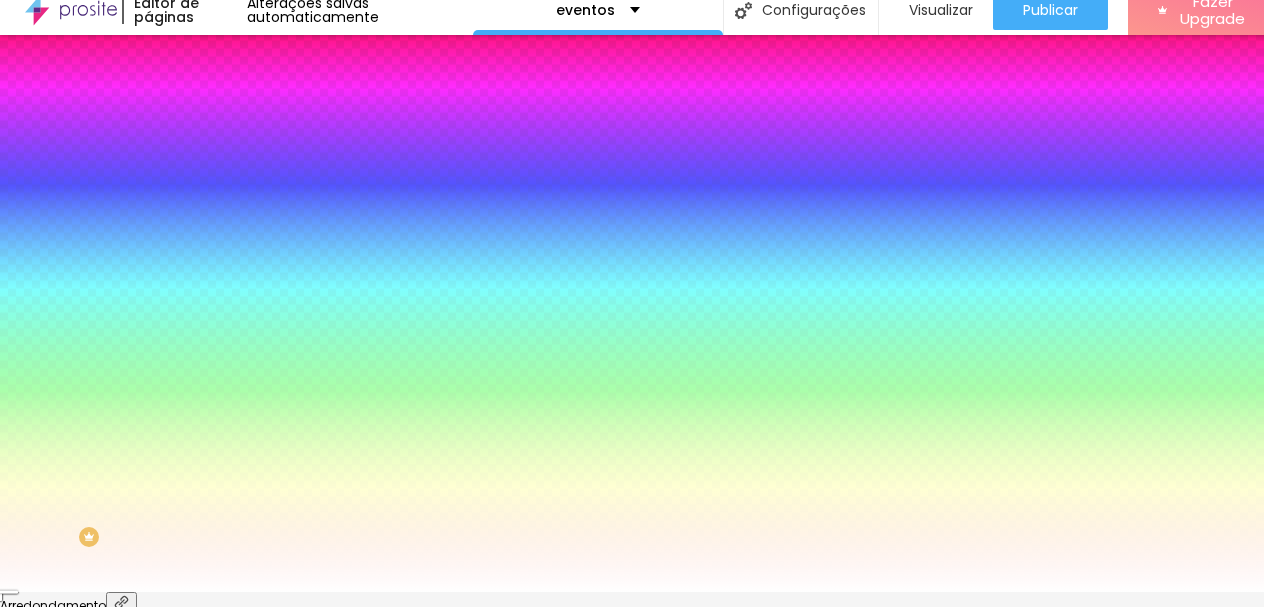 drag, startPoint x: 309, startPoint y: 481, endPoint x: 188, endPoint y: 416, distance: 137.35356 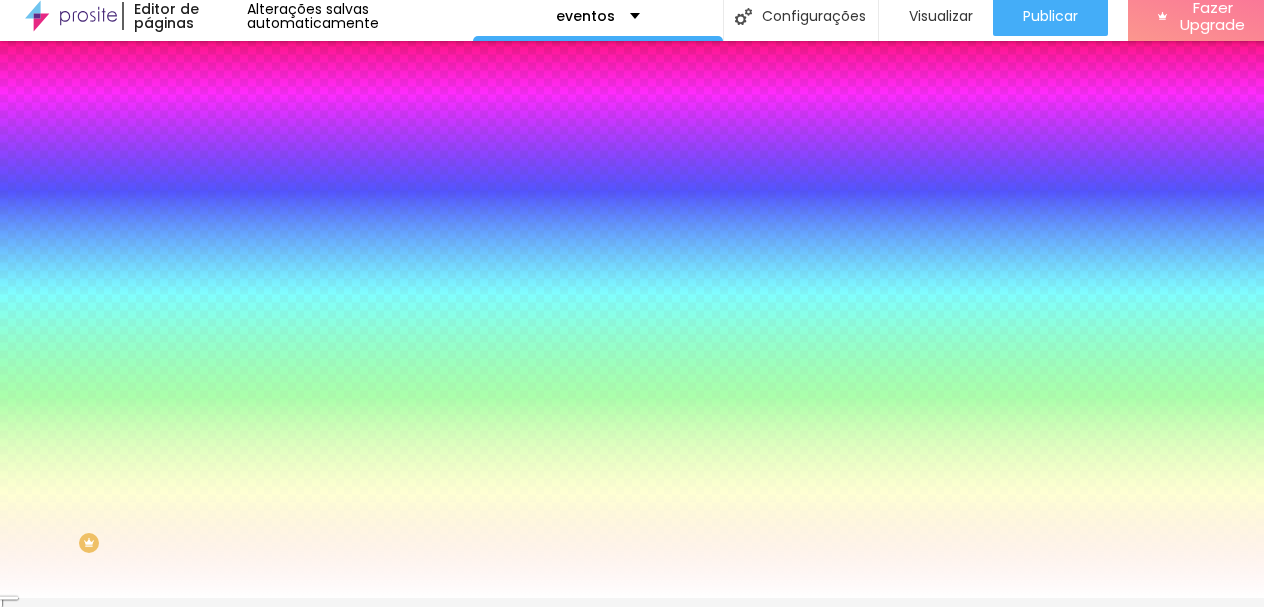 click at bounding box center [244, 370] 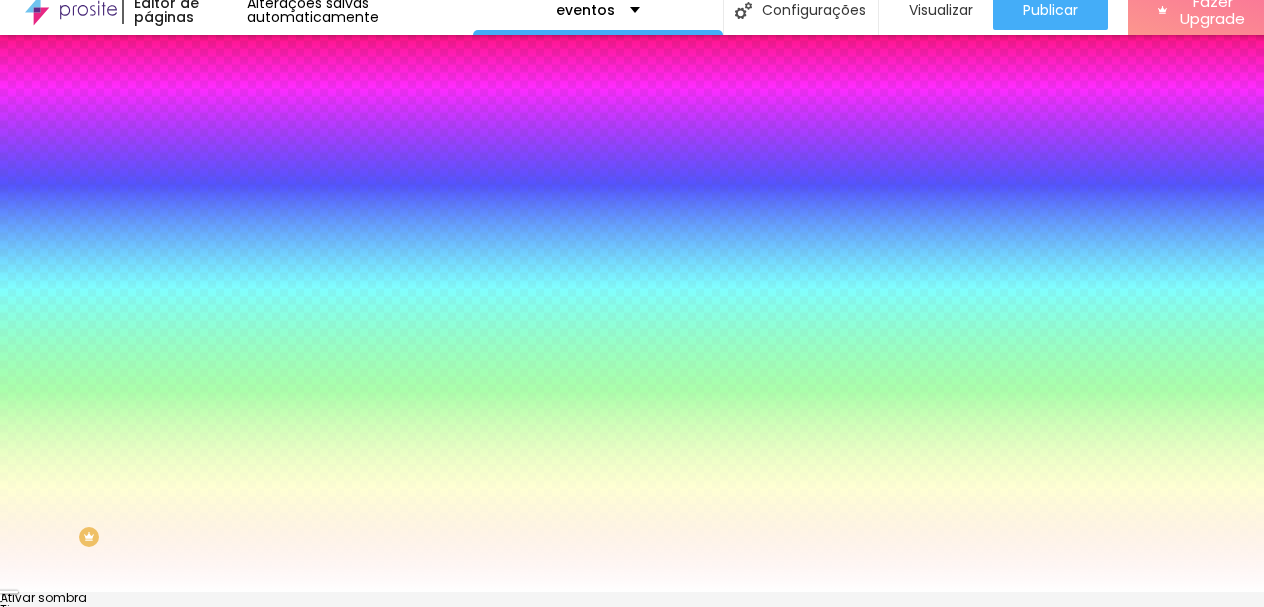 click at bounding box center [632, 592] 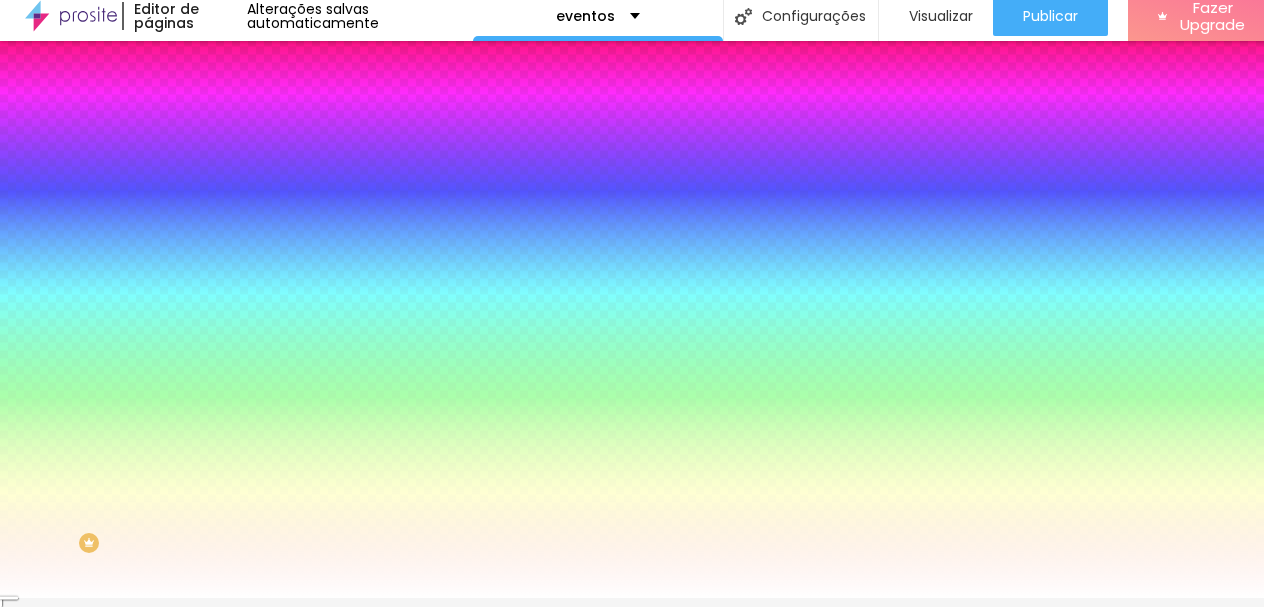 click at bounding box center (244, 302) 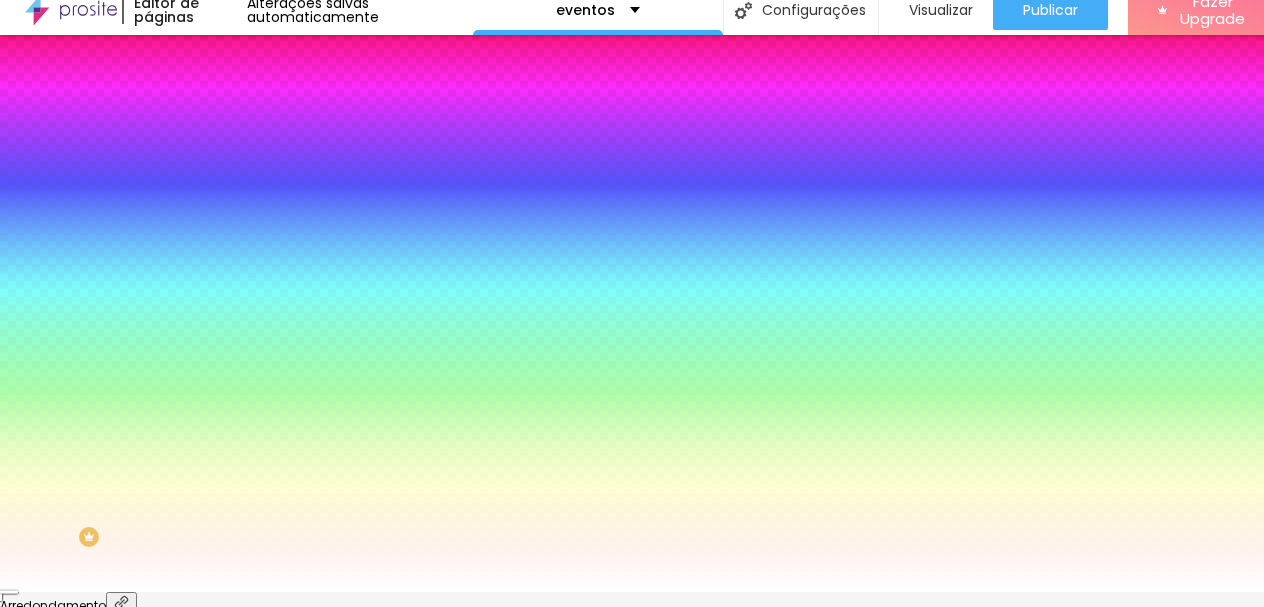 type on "7" 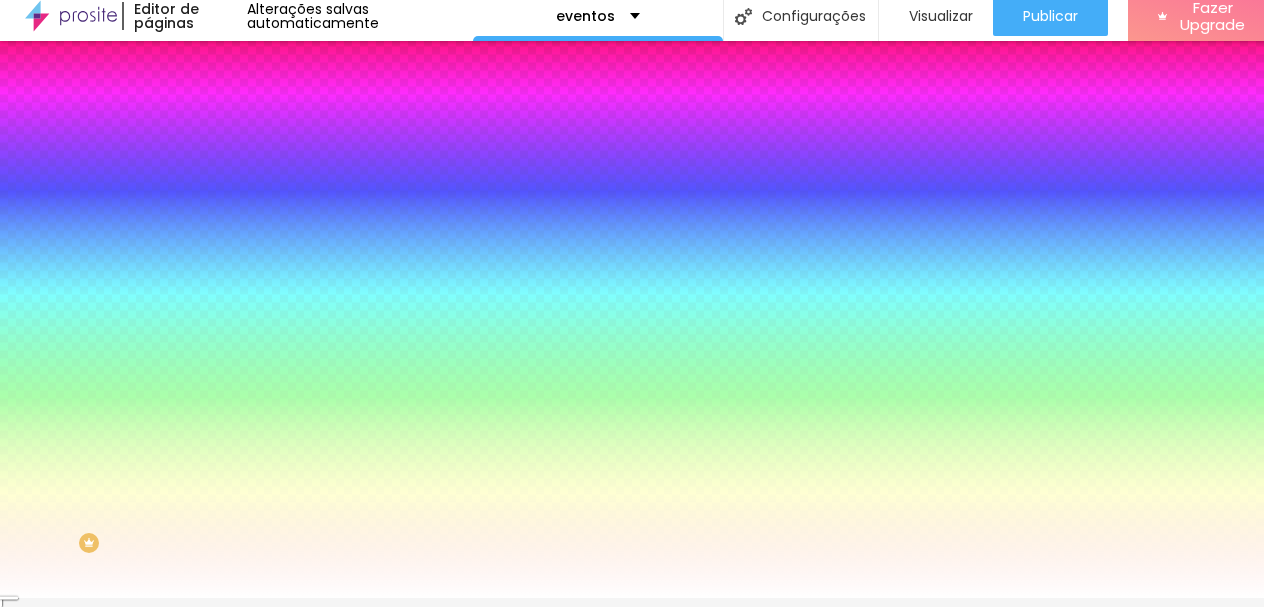click on "Conteúdo" at bounding box center [279, 100] 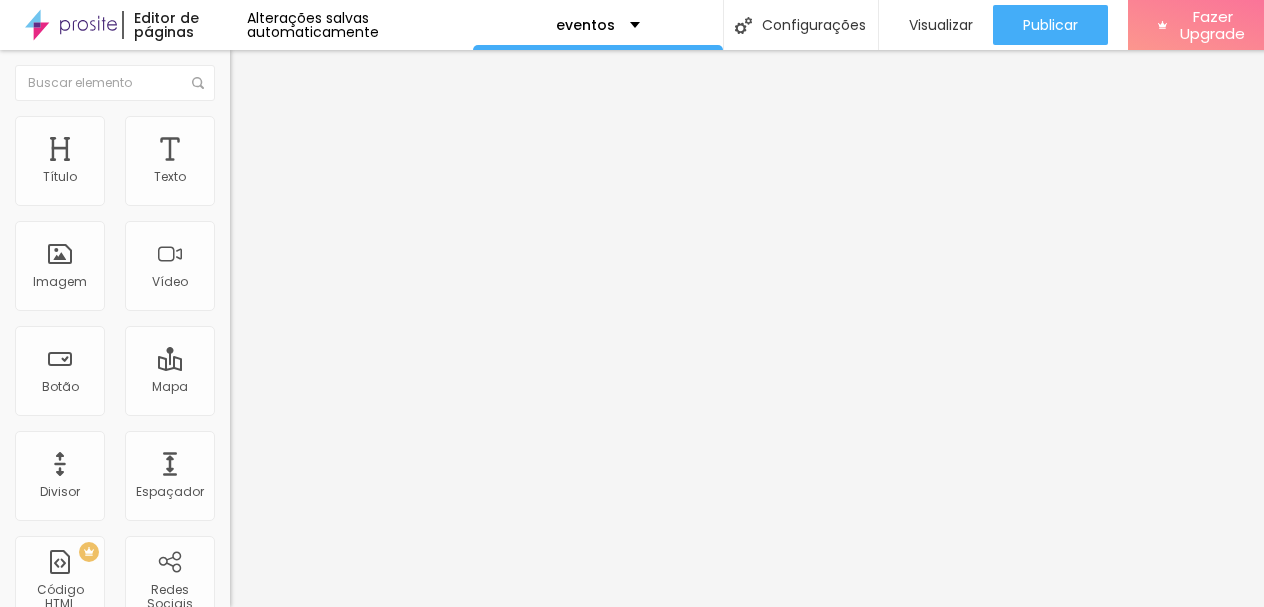 click on "https://" at bounding box center [350, 402] 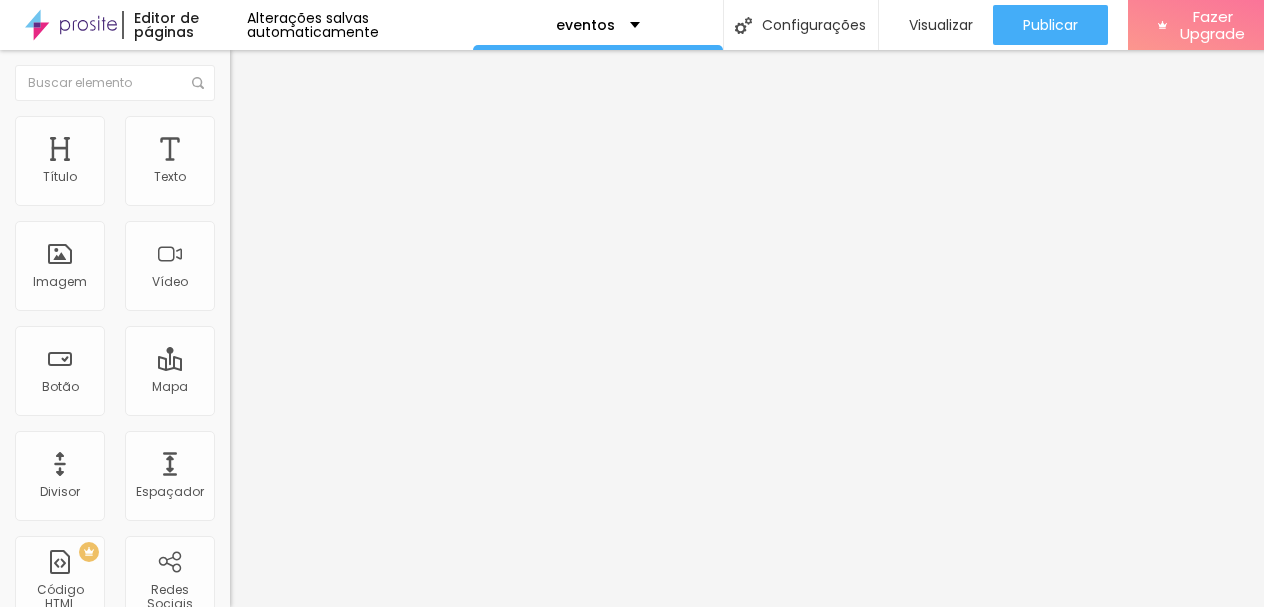 type on "[URL][DOMAIN_NAME]" 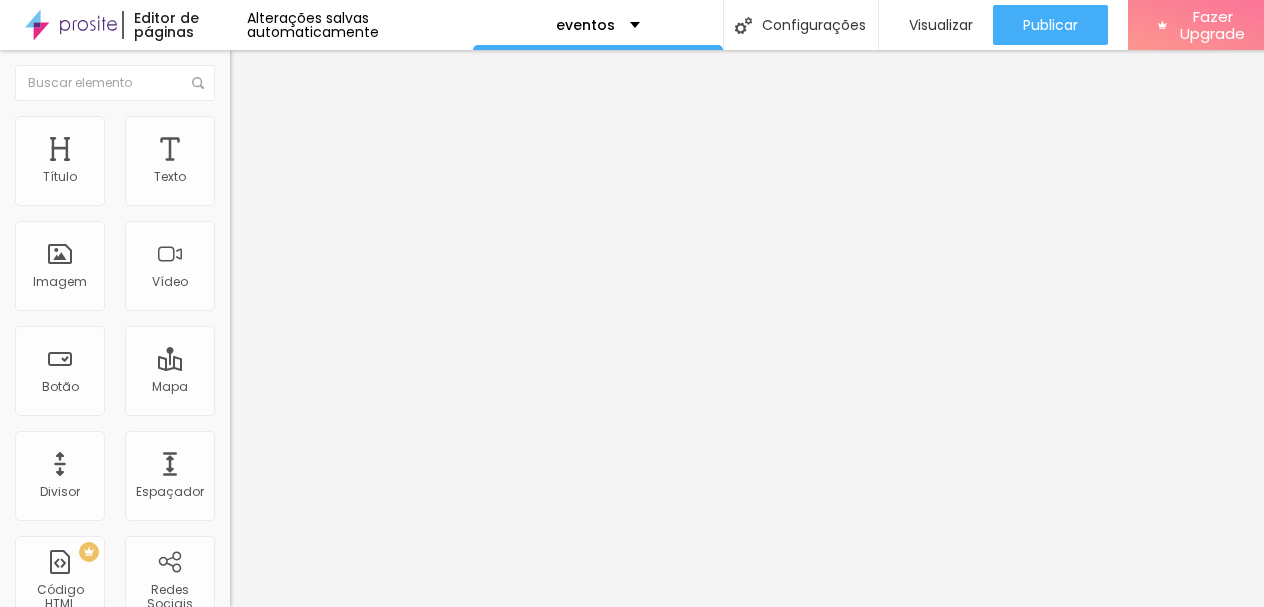 click on "Click me" at bounding box center (350, 178) 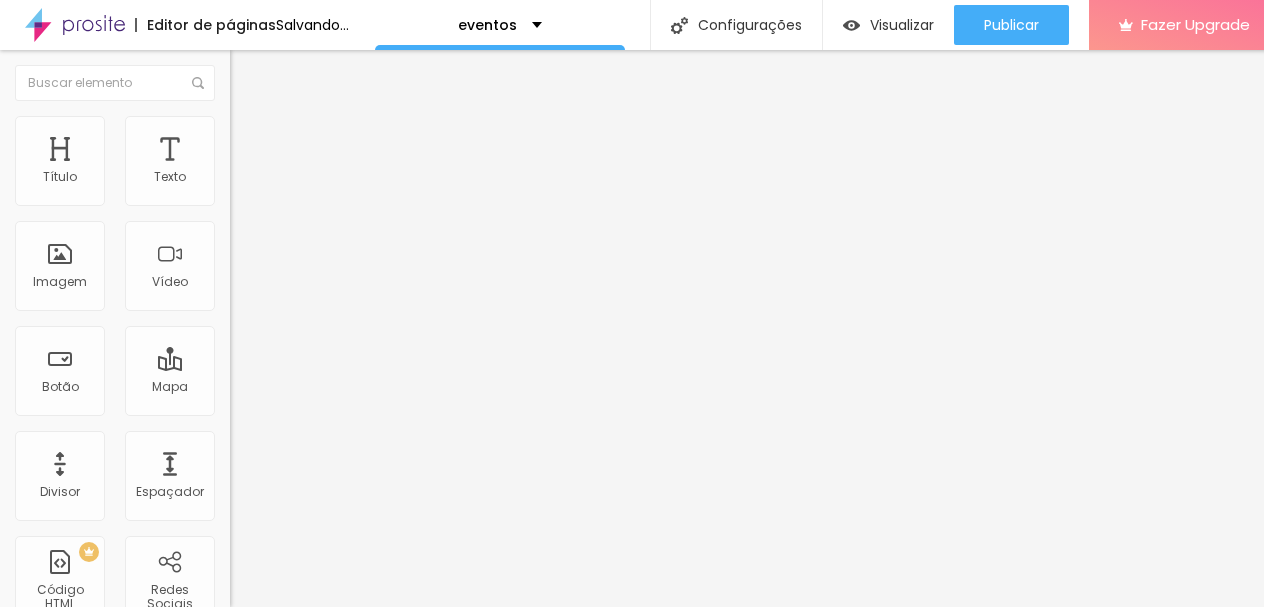 type on "CLIQUE E VEJA O CATALOGO DE EXTRAS" 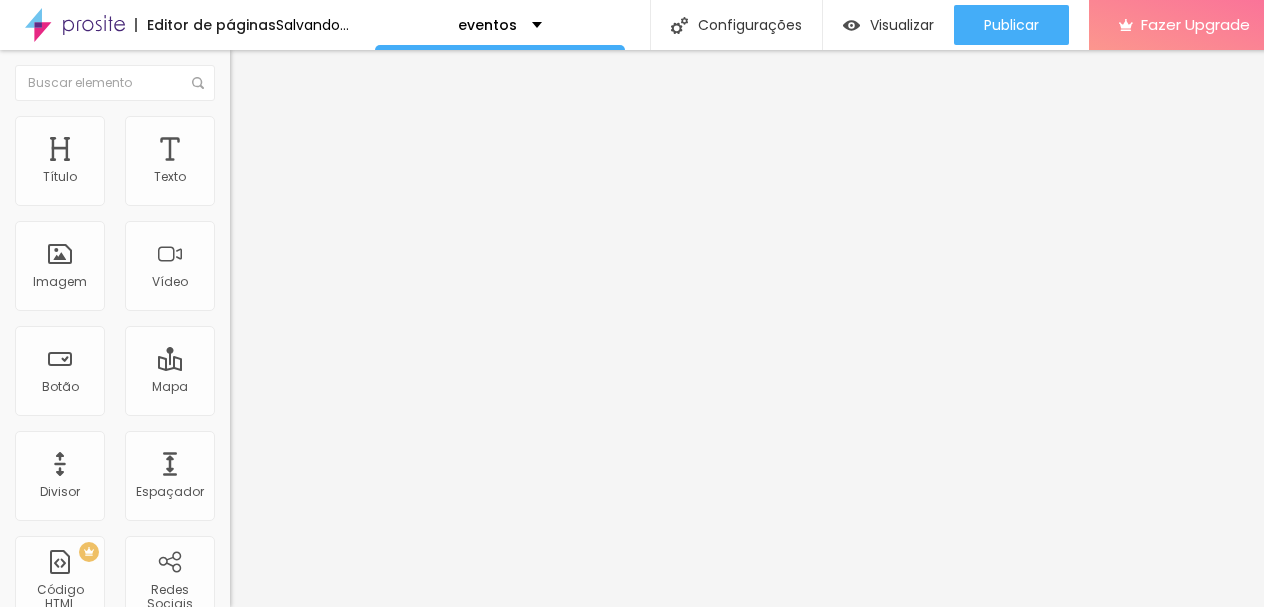 scroll, scrollTop: 0, scrollLeft: 49, axis: horizontal 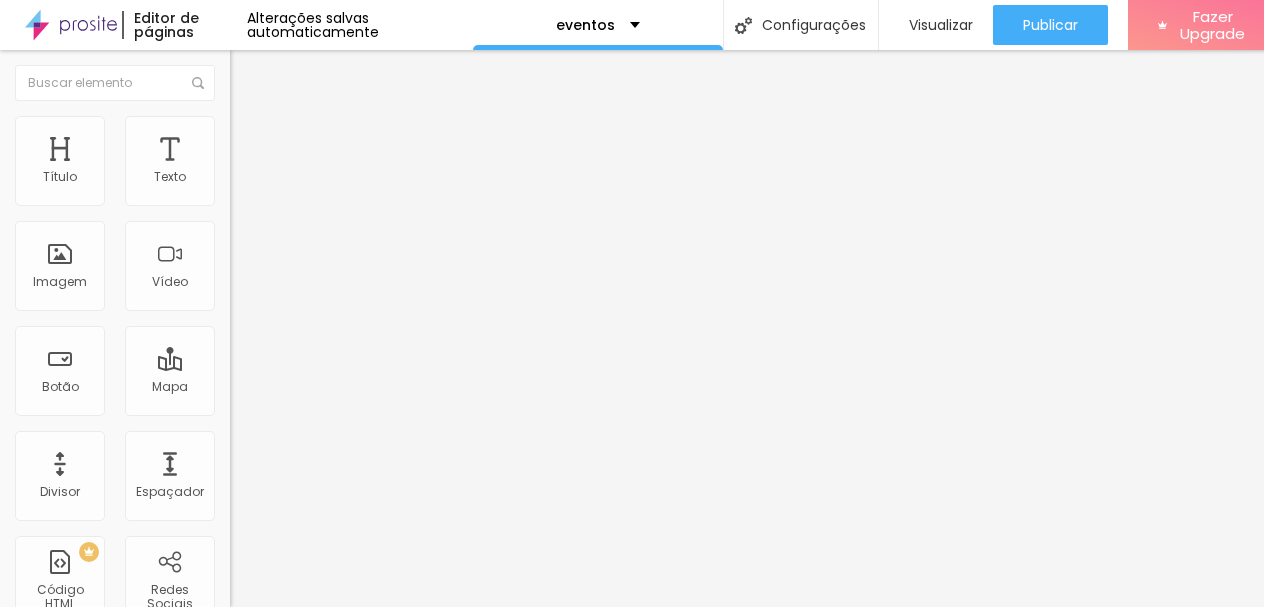 click on "Estilo" at bounding box center [263, 129] 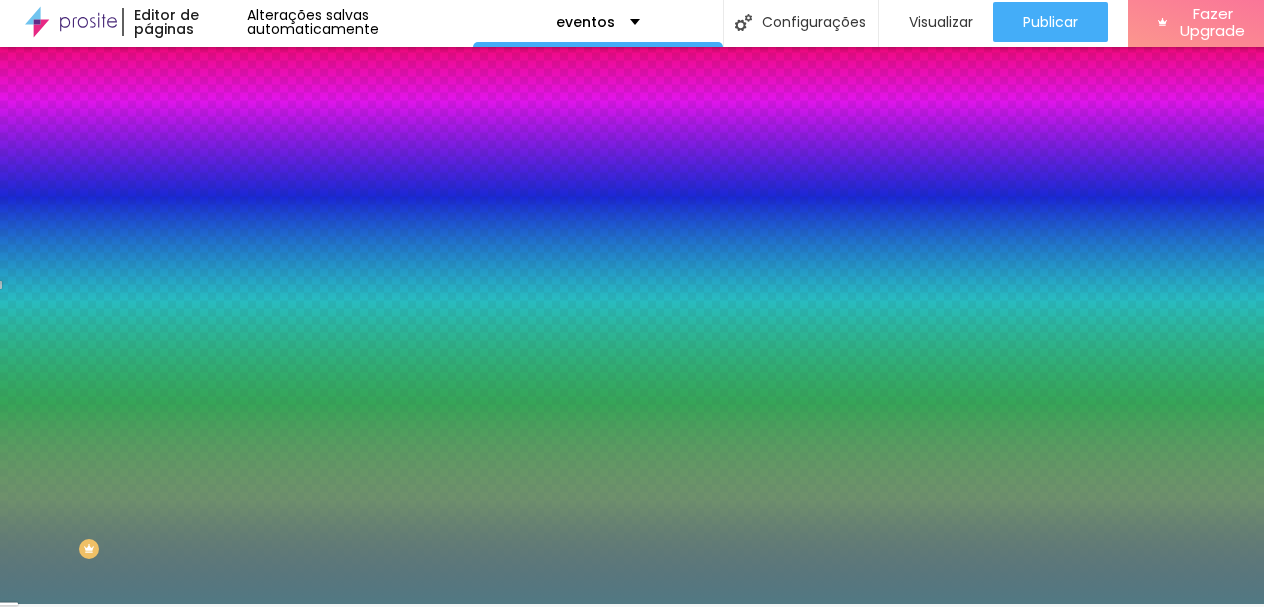 click on "#517983" at bounding box center [350, 279] 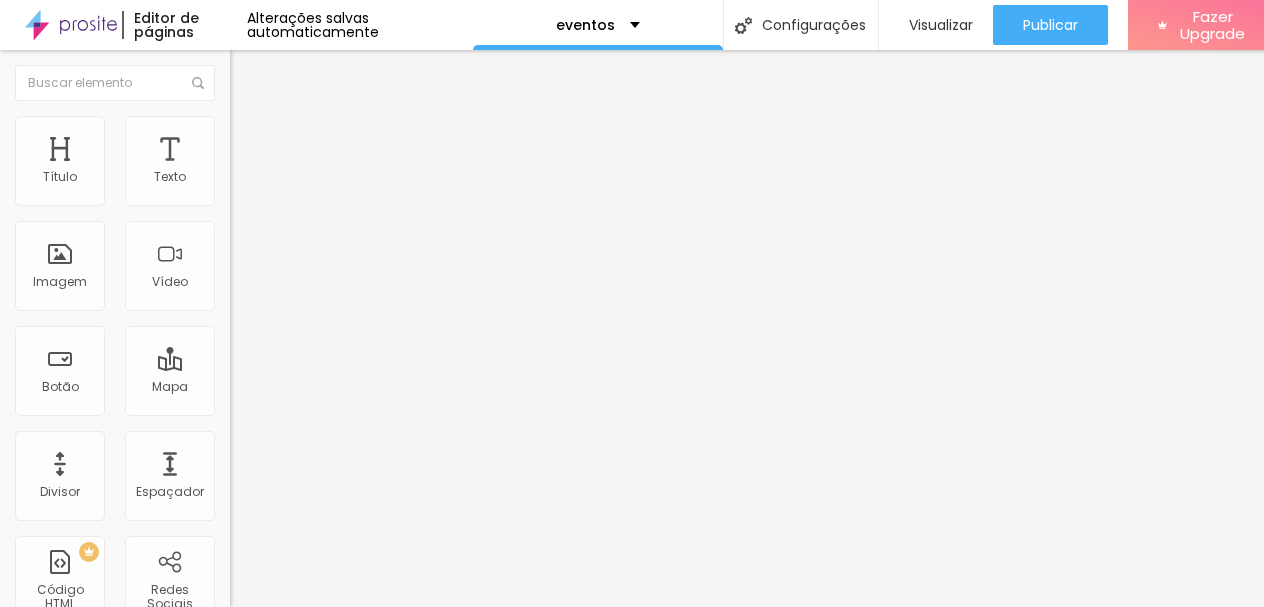 click on "Estilo" at bounding box center [263, 129] 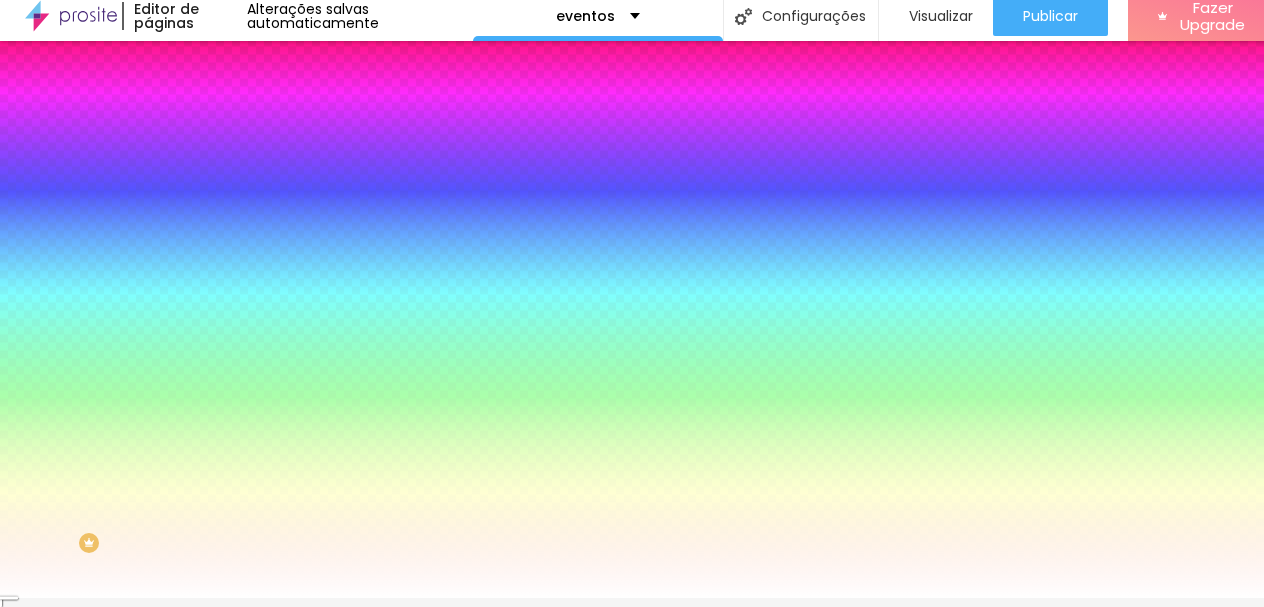 click at bounding box center (244, 246) 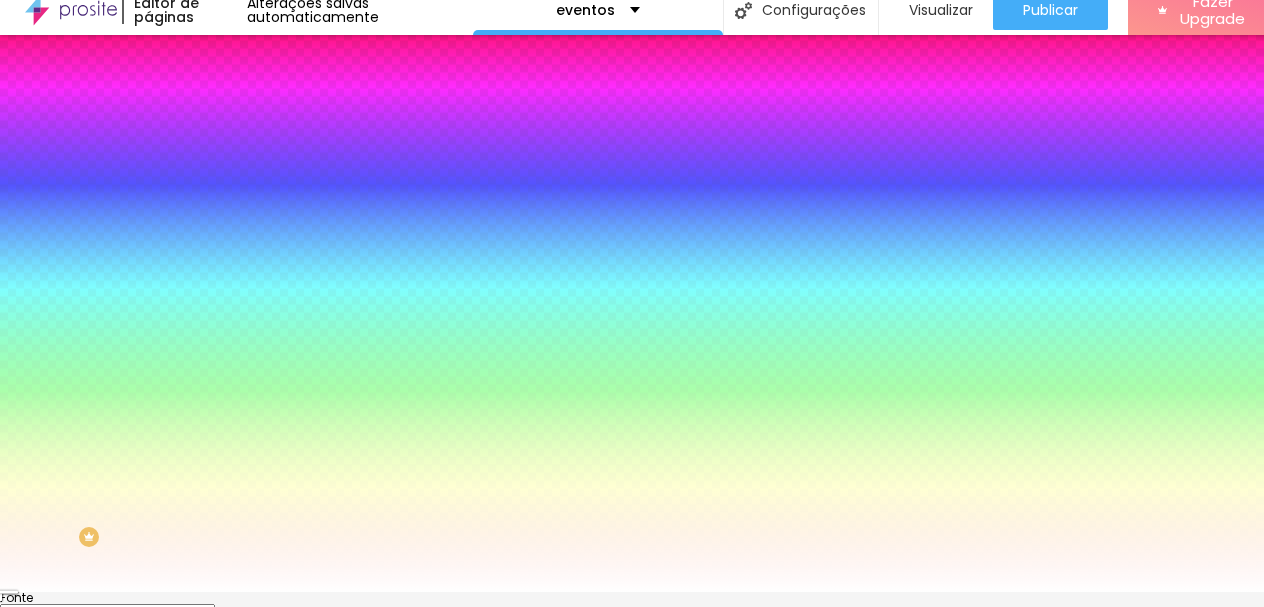 click on "#000000" at bounding box center (120, 3279) 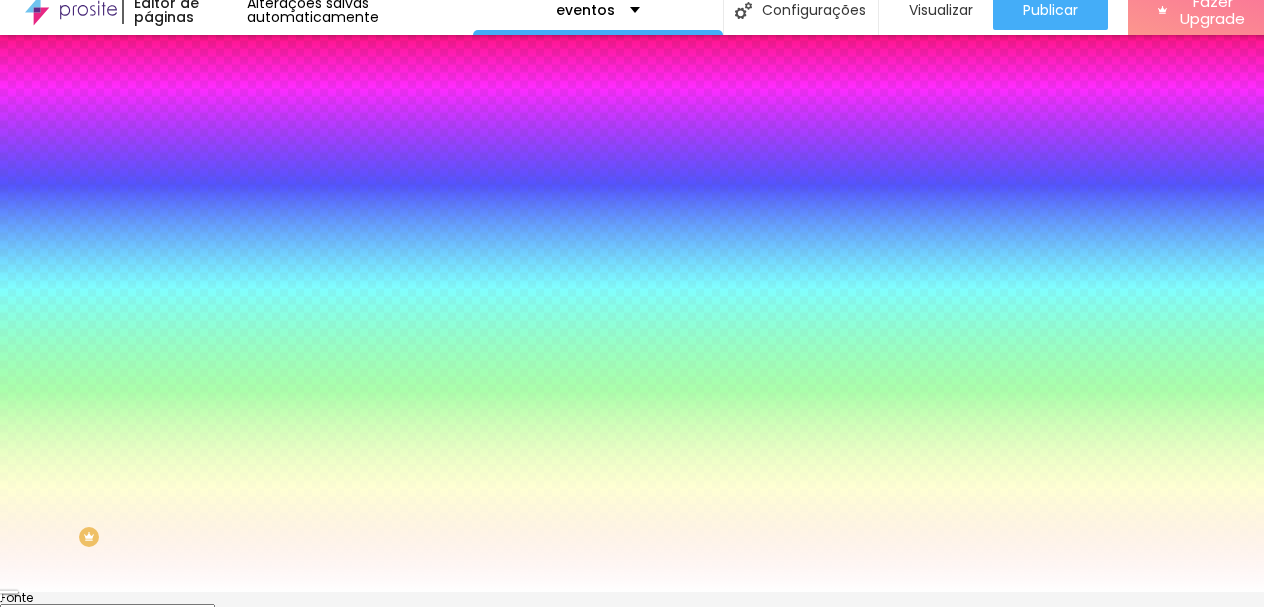 click at bounding box center (632, 592) 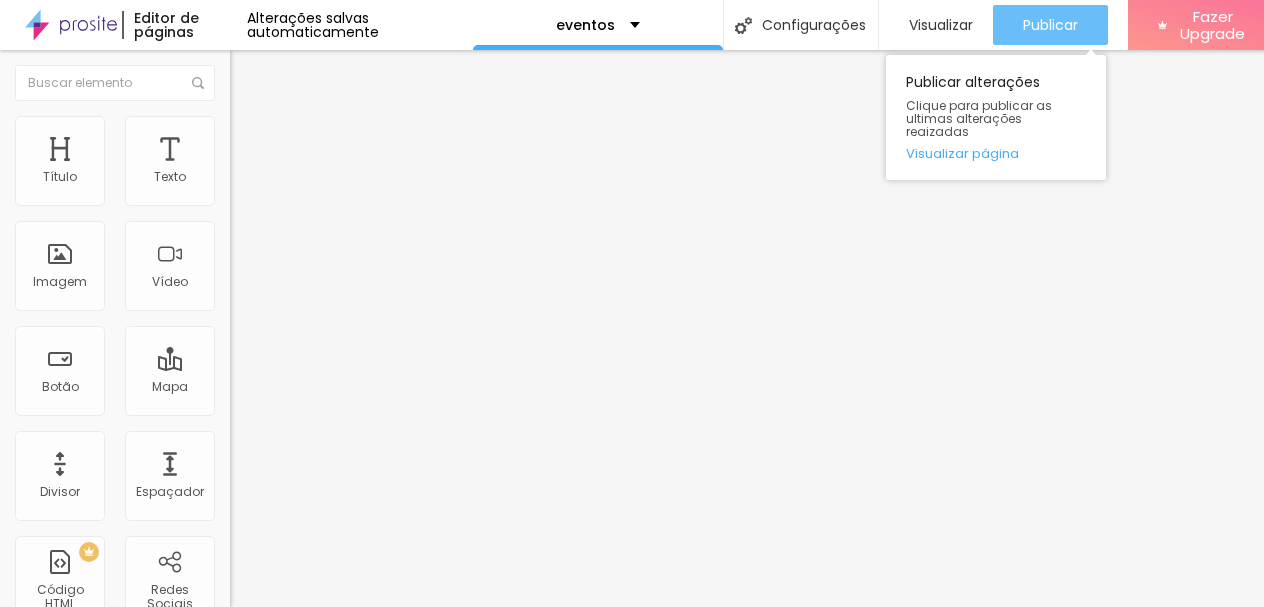 click on "Publicar" at bounding box center [1050, 25] 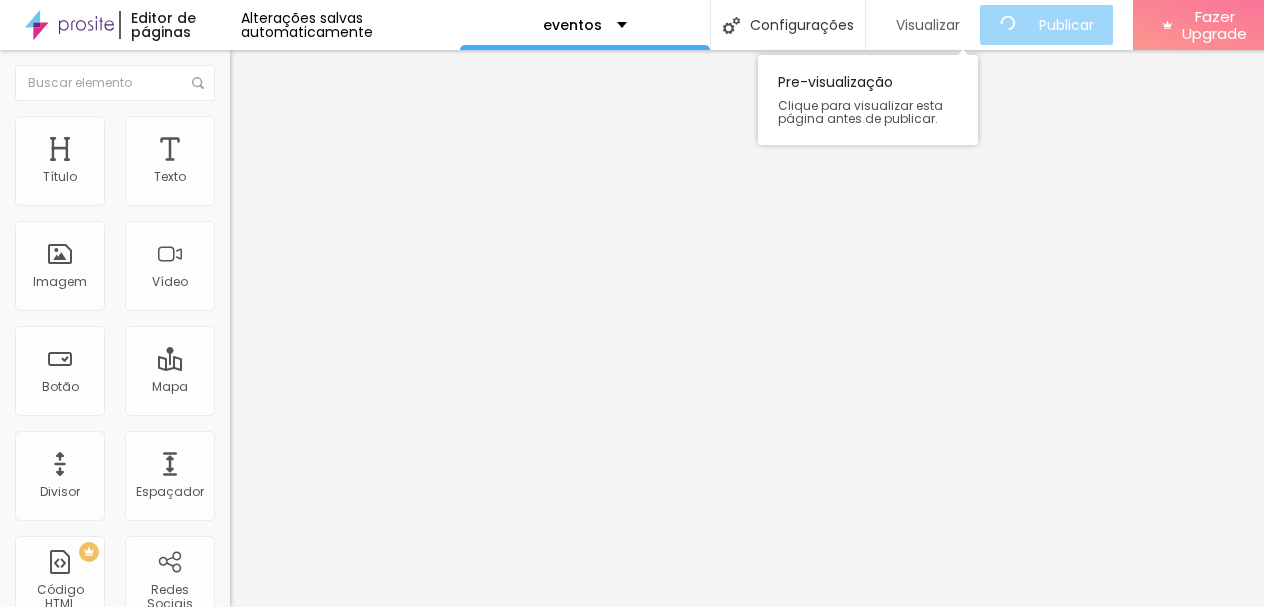 click on "Visualizar" at bounding box center (928, 25) 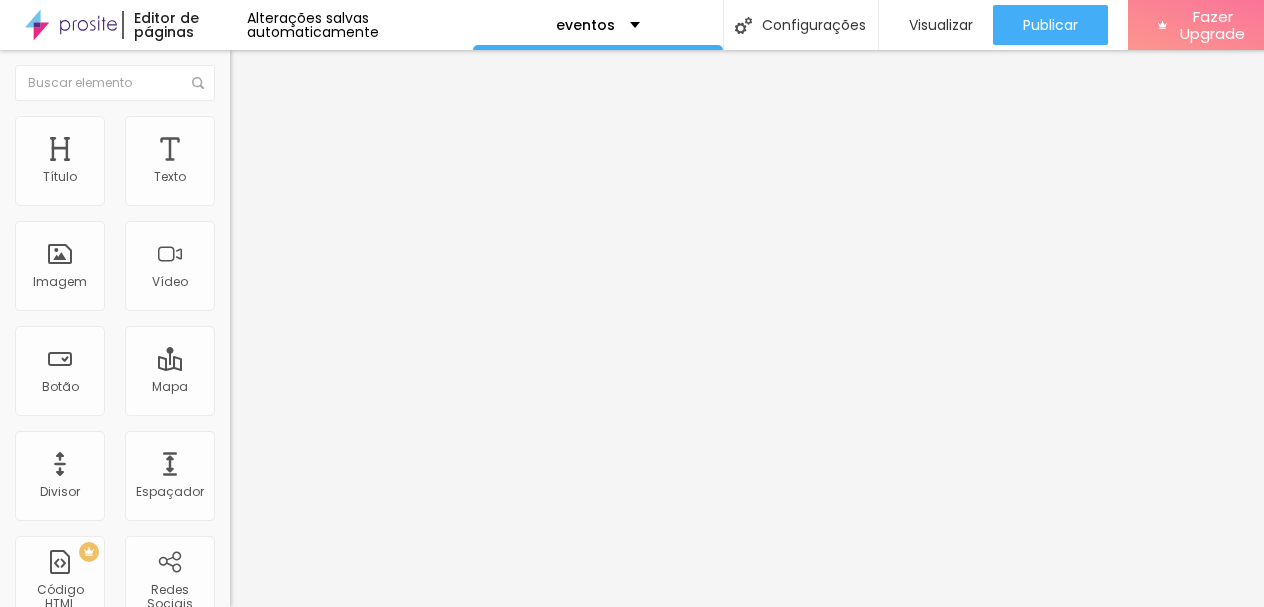 click on "Abrir em uma nova aba" at bounding box center (345, 442) 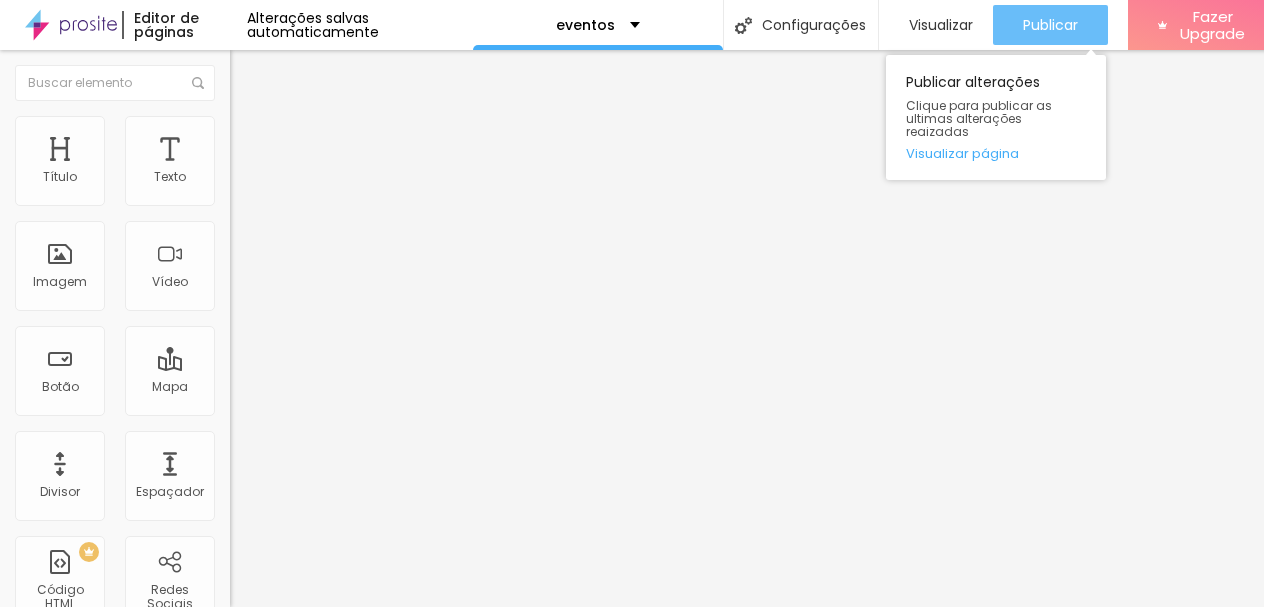 click on "Publicar" at bounding box center (1050, 25) 